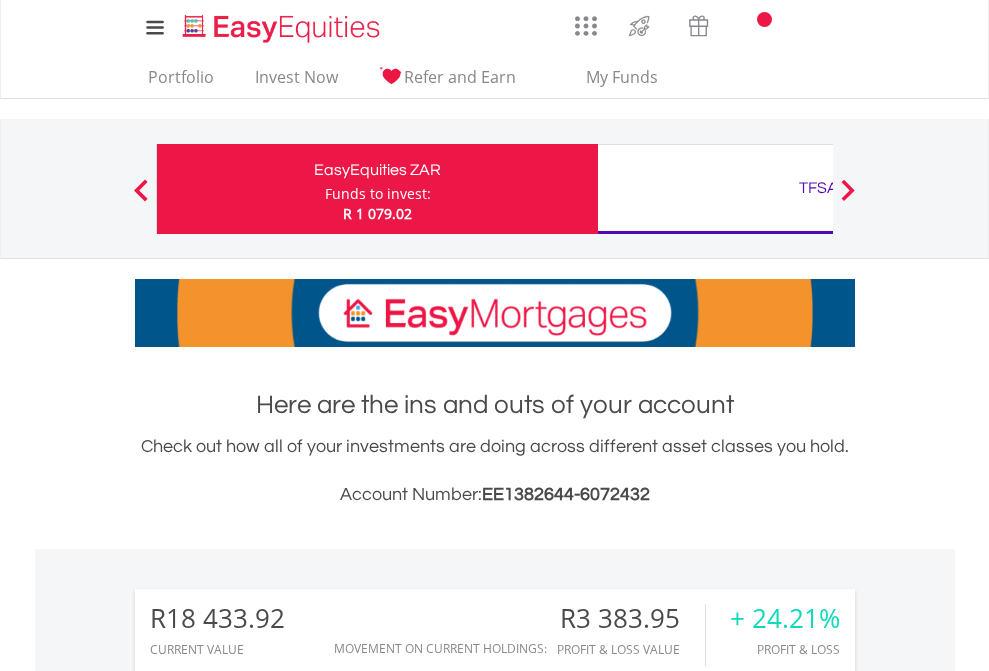 scroll, scrollTop: 0, scrollLeft: 0, axis: both 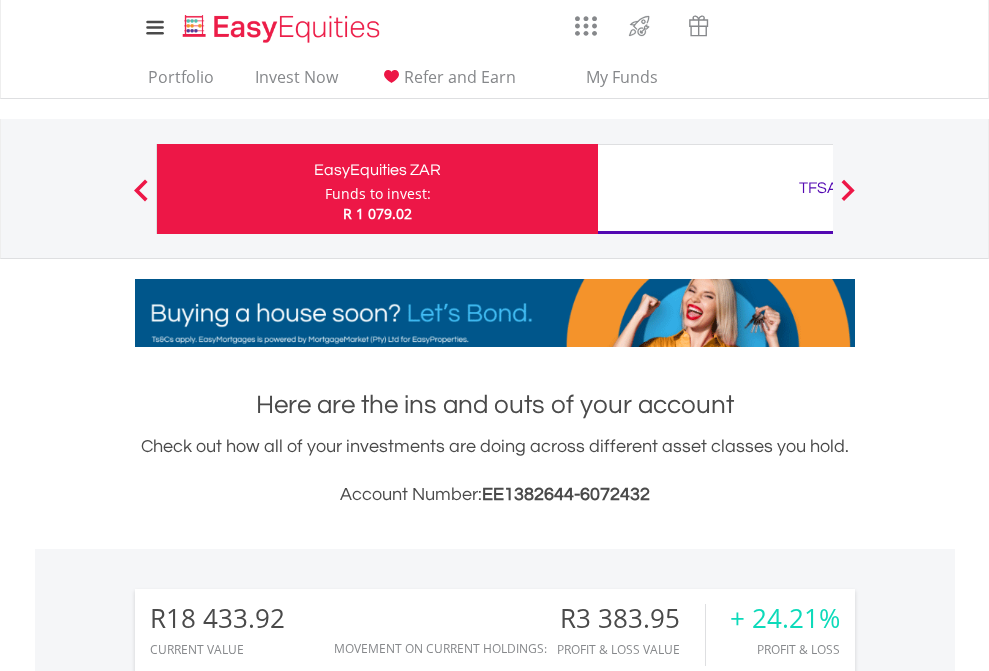 click on "Funds to invest:" at bounding box center [378, 194] 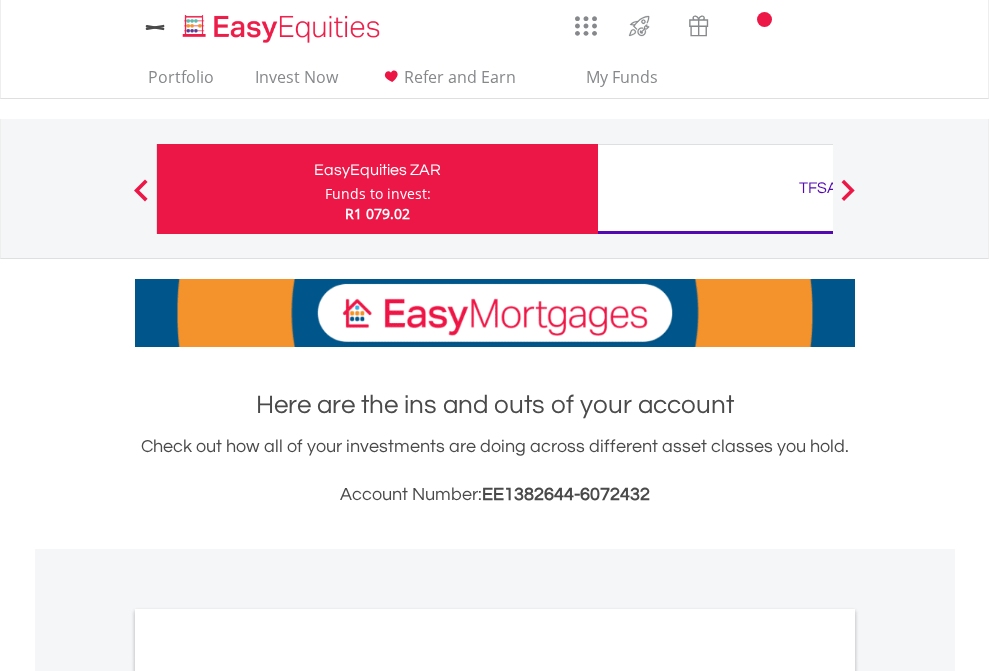 scroll, scrollTop: 0, scrollLeft: 0, axis: both 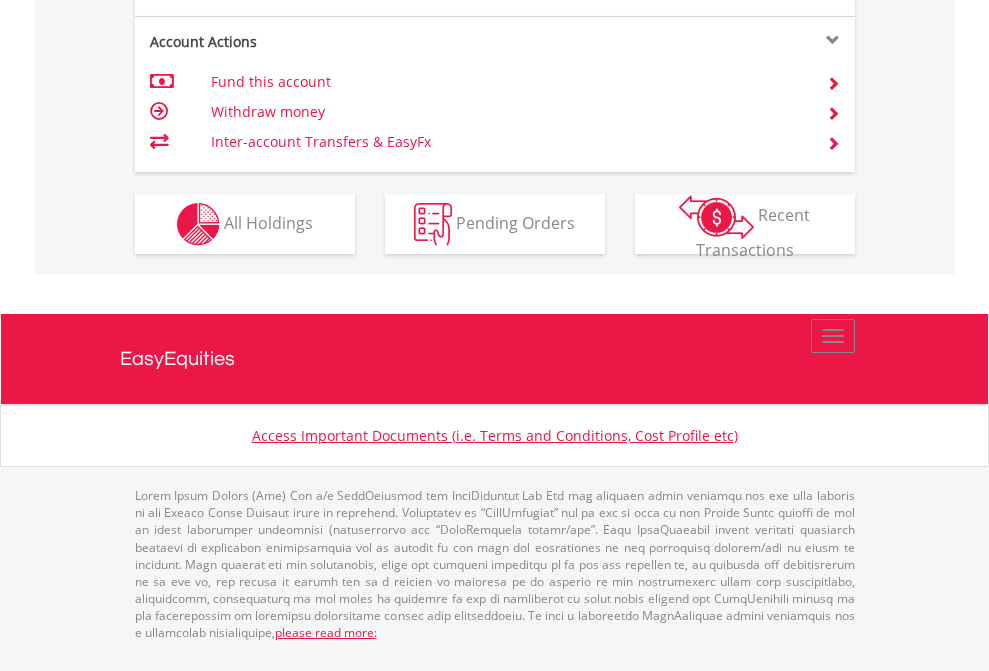 click on "Investment types" at bounding box center (706, -337) 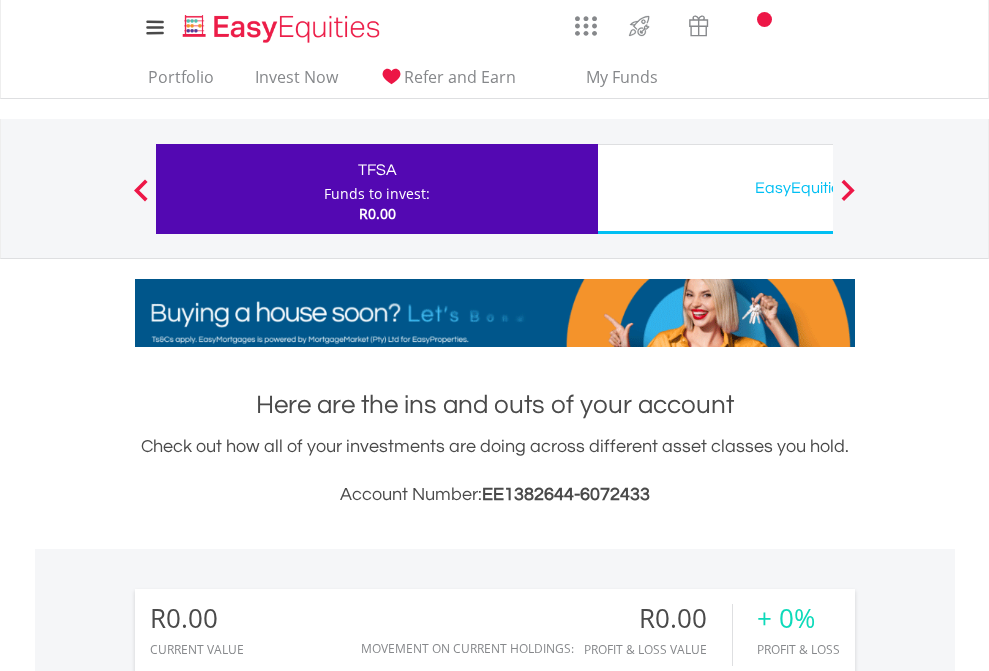 scroll, scrollTop: 0, scrollLeft: 0, axis: both 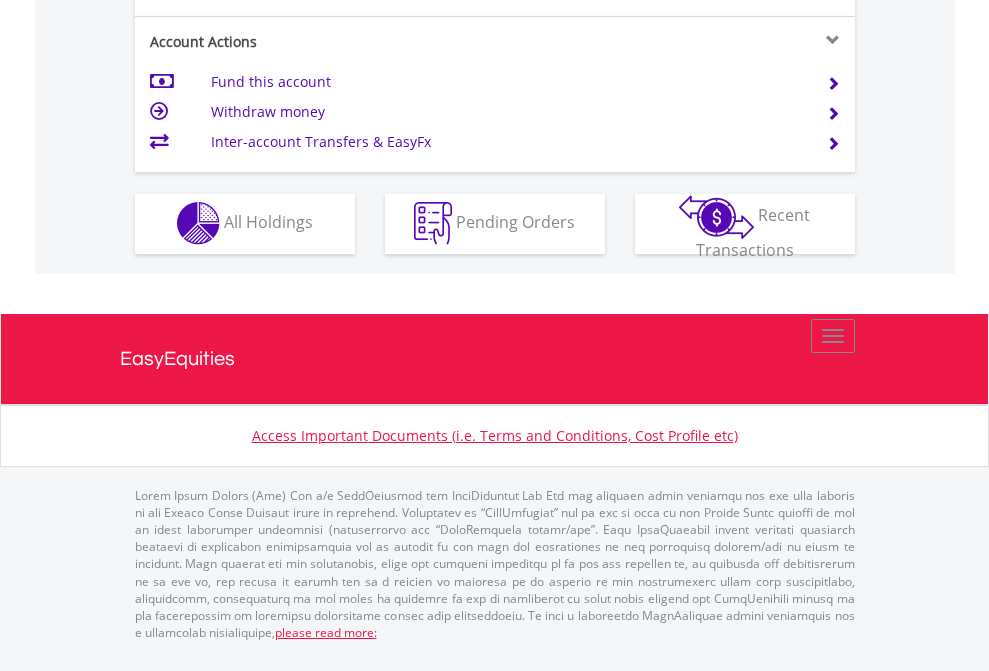 click on "Investment types" at bounding box center (706, -353) 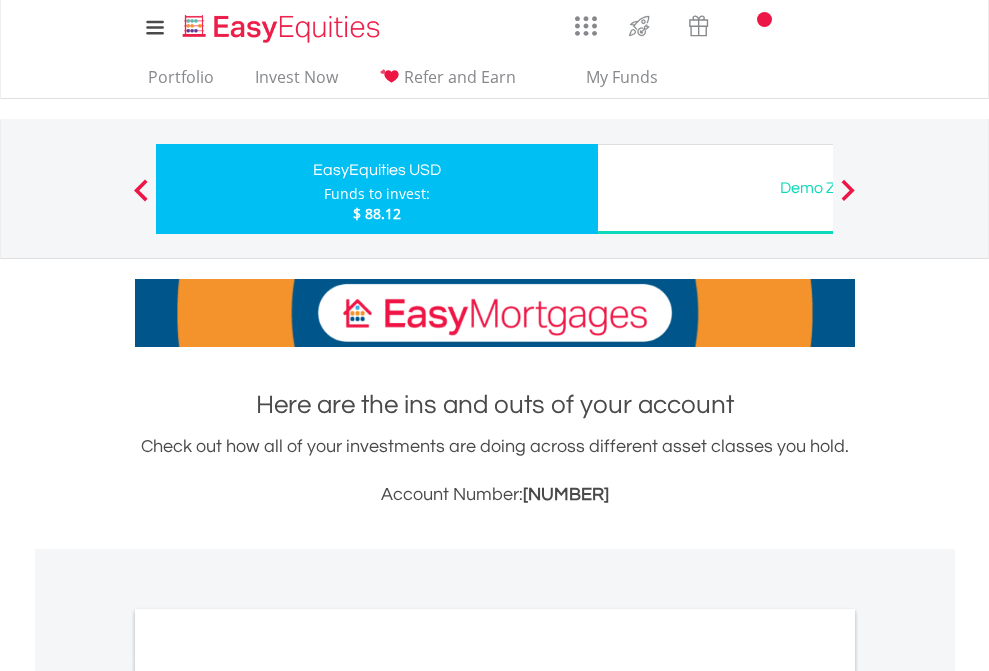 scroll, scrollTop: 0, scrollLeft: 0, axis: both 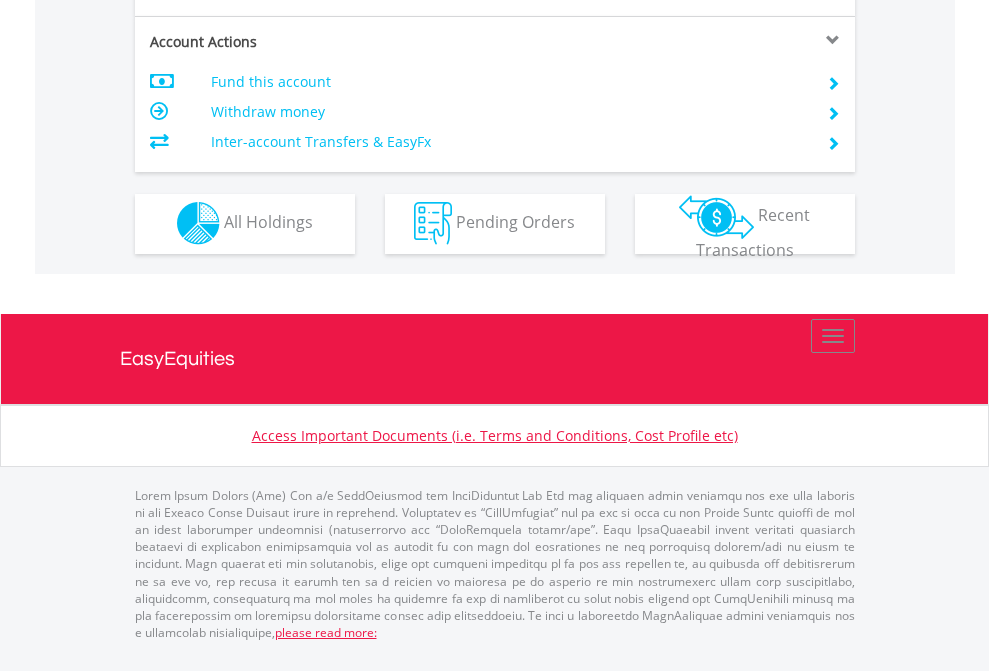 click on "Investment types" at bounding box center (706, -353) 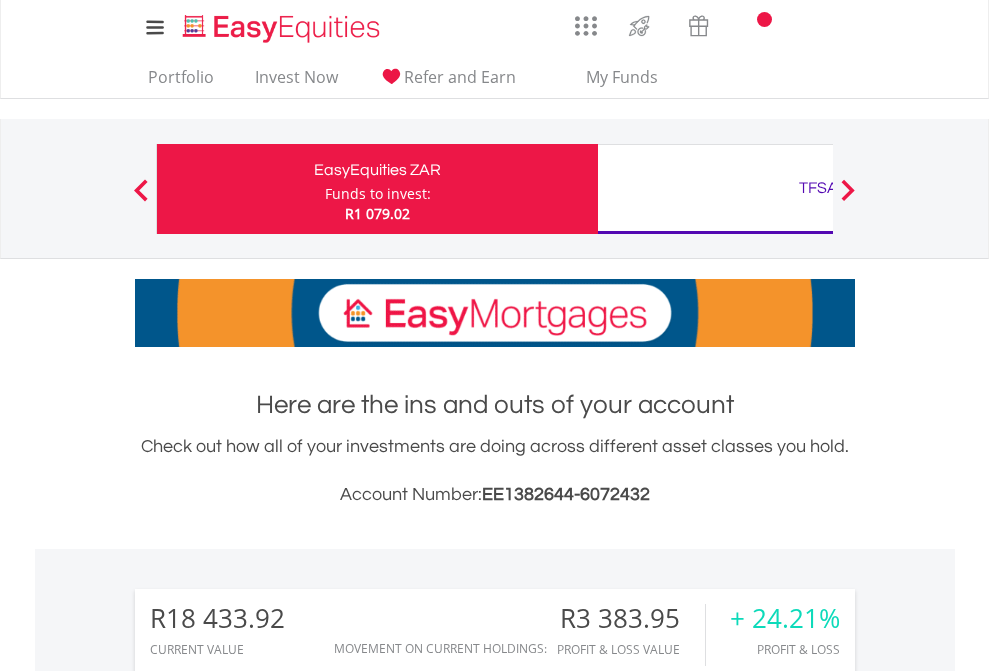 scroll, scrollTop: 1573, scrollLeft: 0, axis: vertical 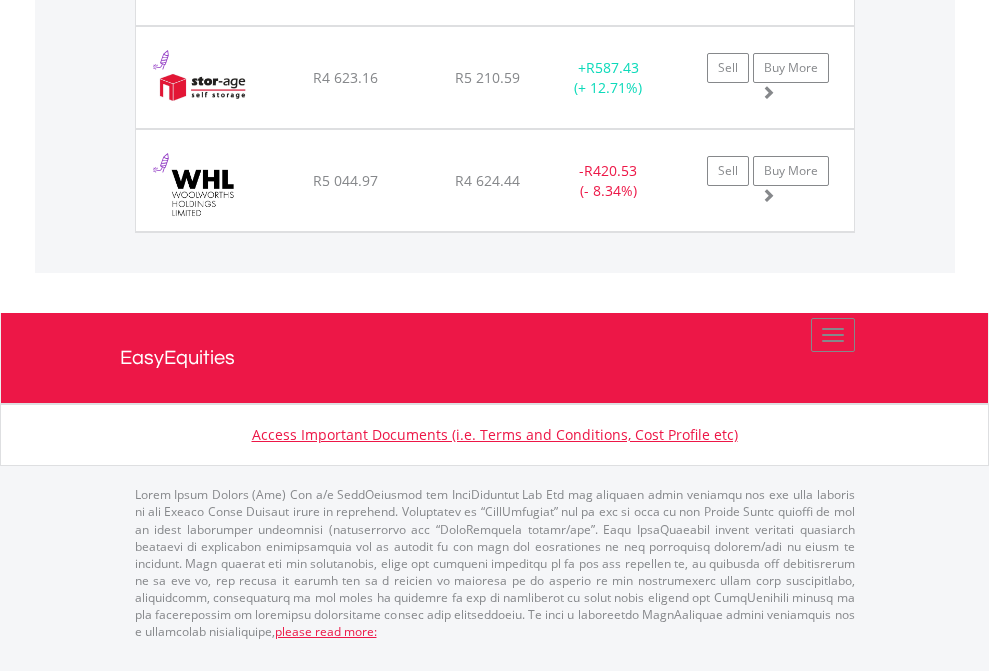 click on "TFSA" at bounding box center [818, -1625] 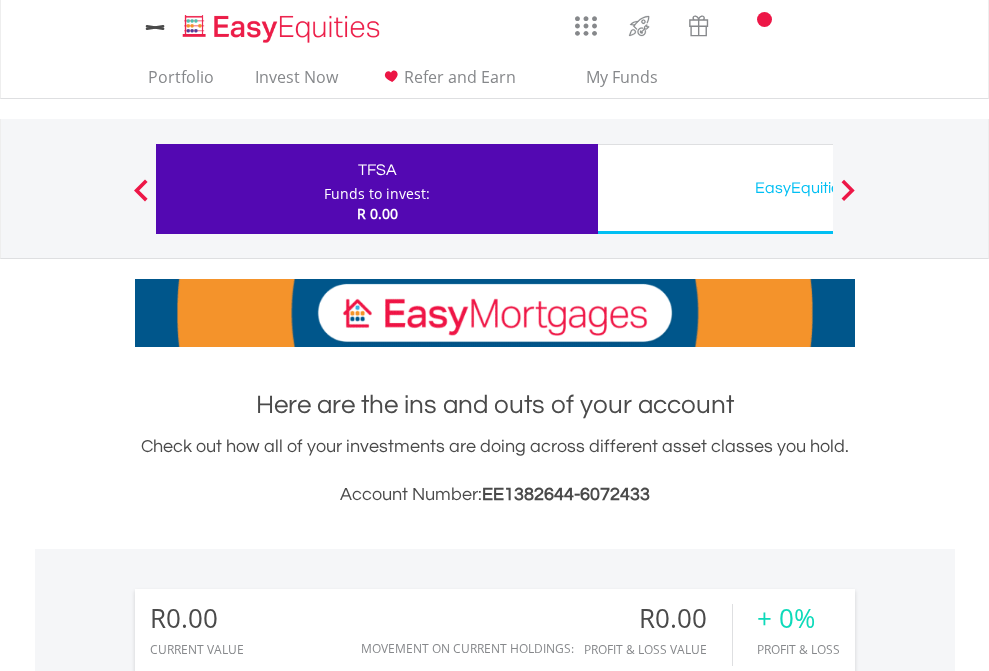 scroll, scrollTop: 0, scrollLeft: 0, axis: both 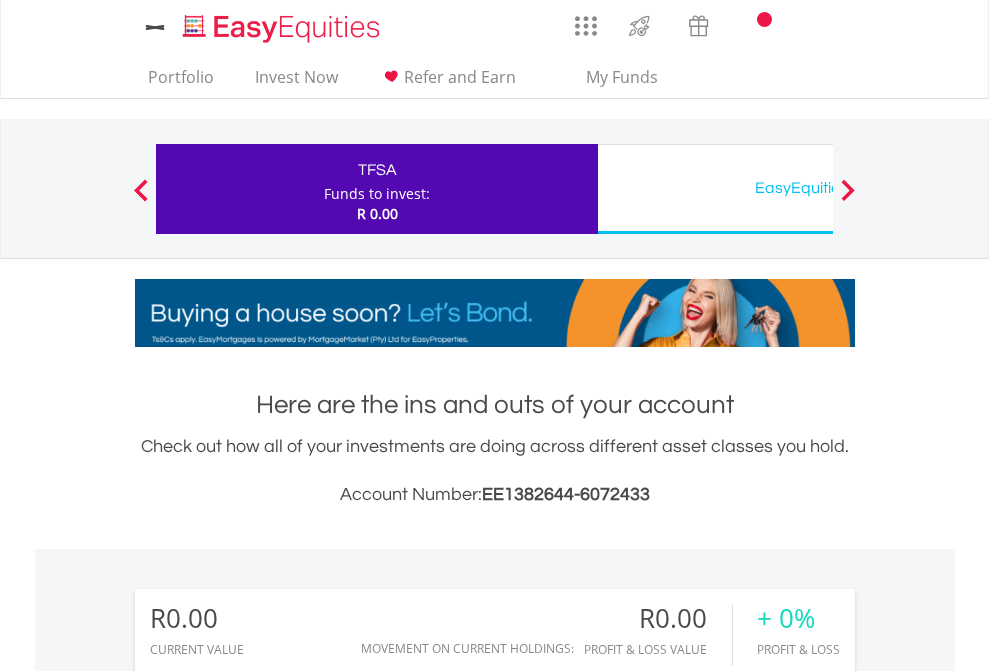 click on "All Holdings" at bounding box center (268, 1442) 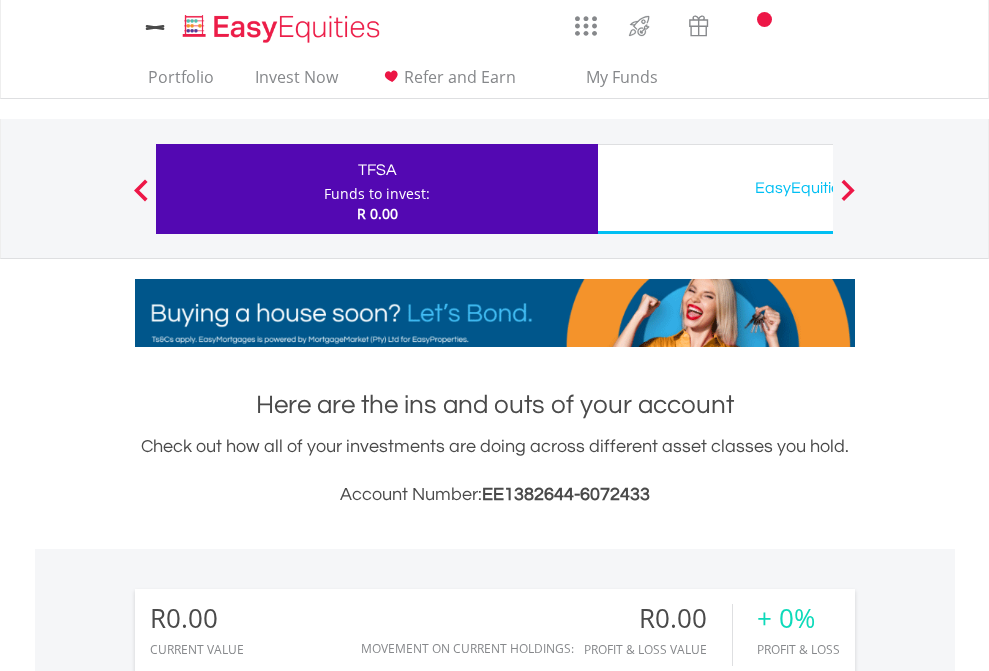 scroll, scrollTop: 999808, scrollLeft: 999687, axis: both 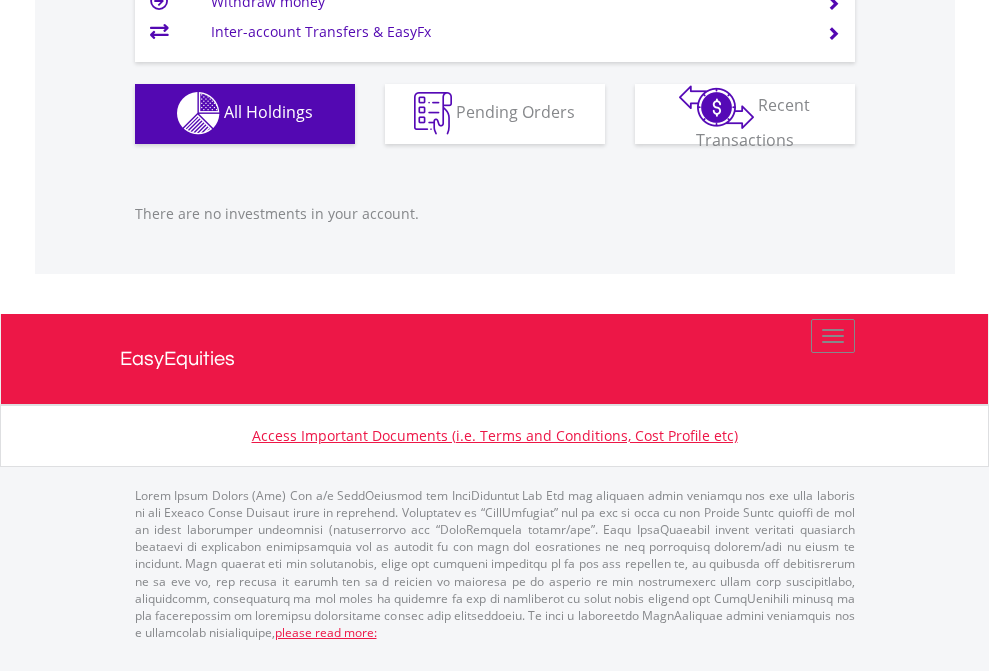 click on "EasyEquities USD" at bounding box center [818, -1142] 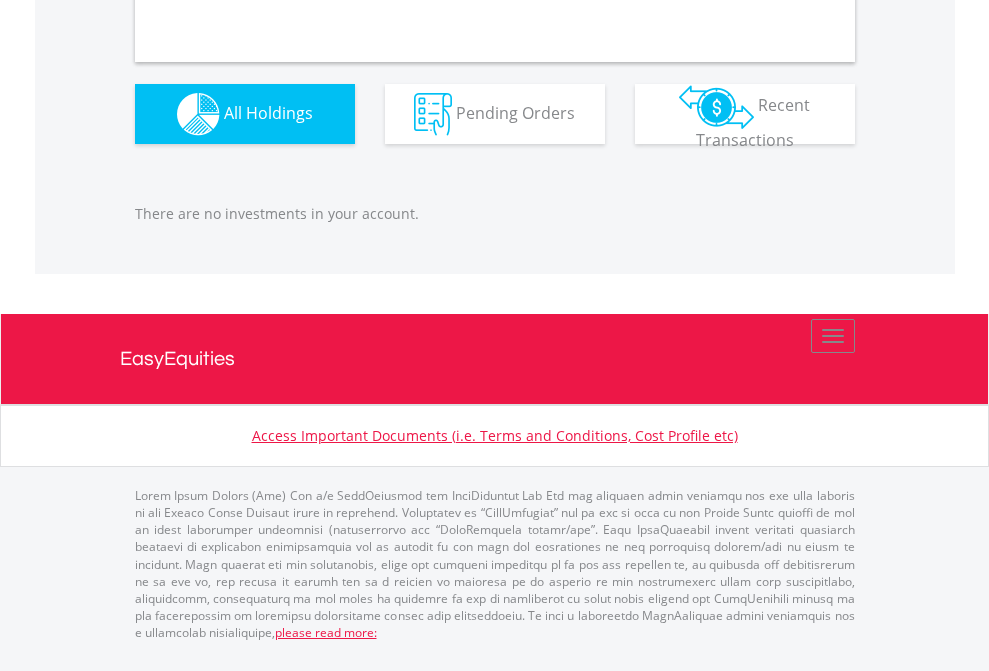 scroll, scrollTop: 1980, scrollLeft: 0, axis: vertical 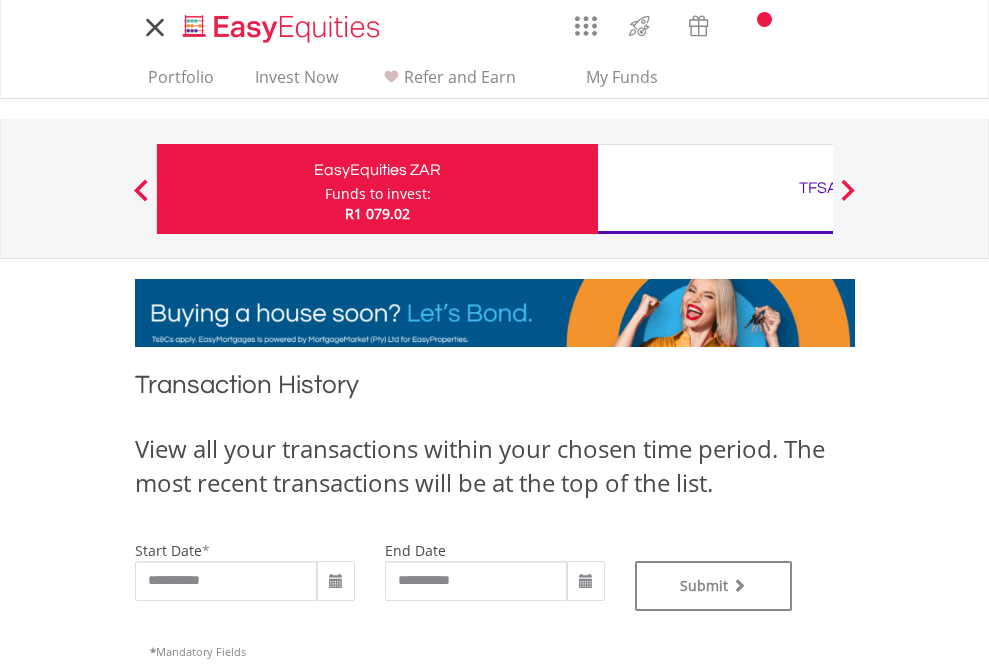 type on "**********" 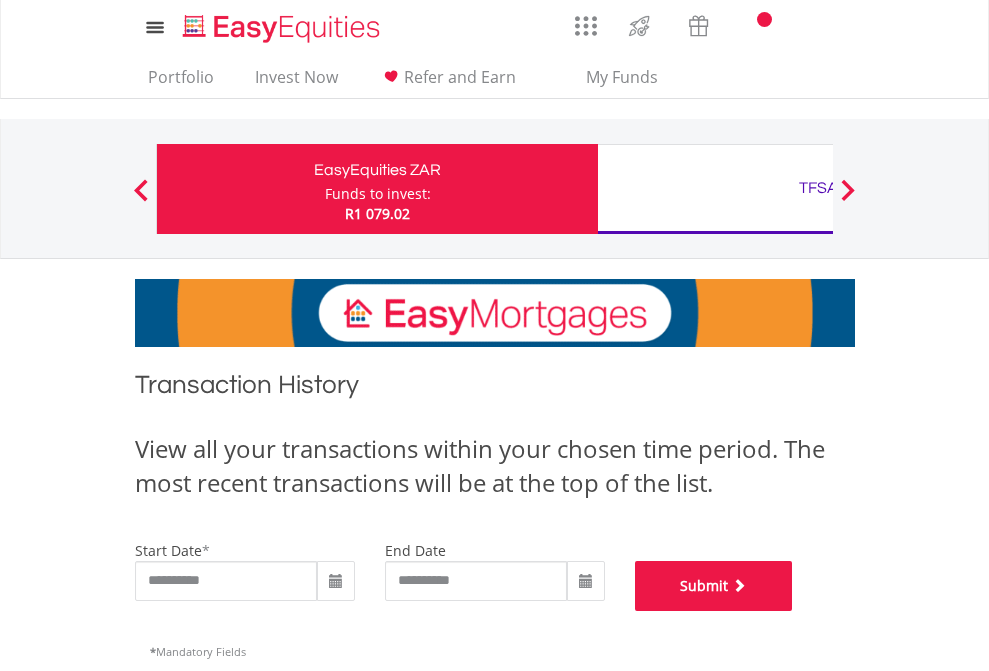 click on "Submit" at bounding box center (714, 586) 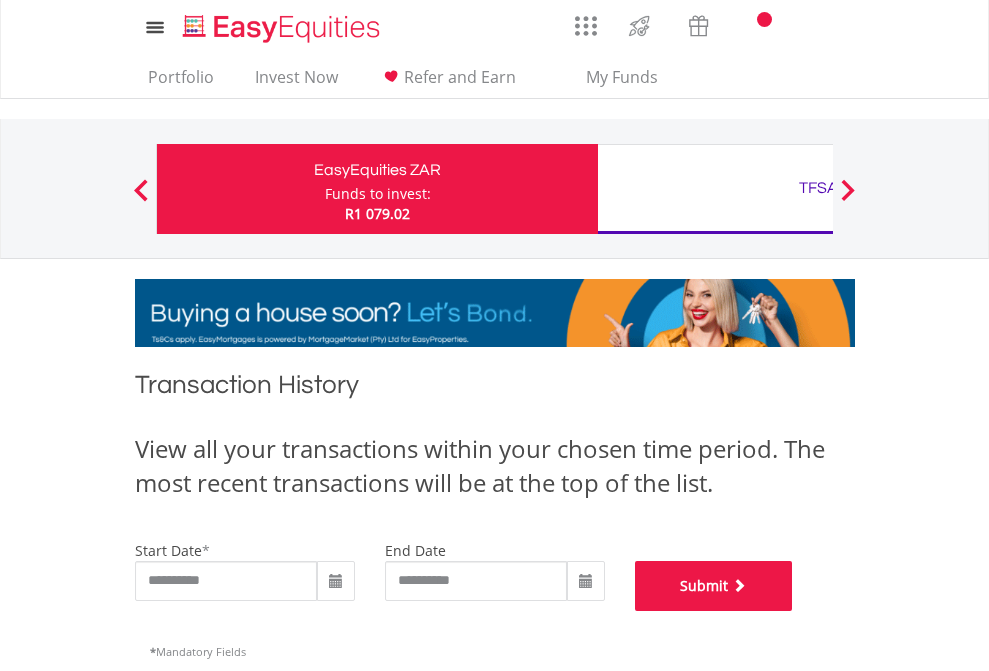 scroll, scrollTop: 811, scrollLeft: 0, axis: vertical 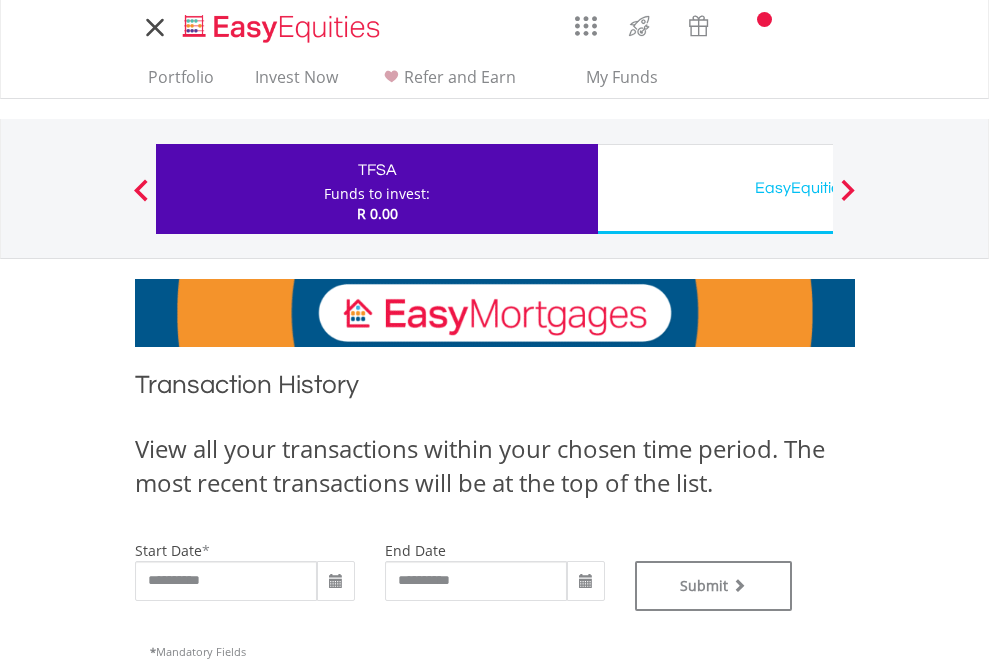 type on "**********" 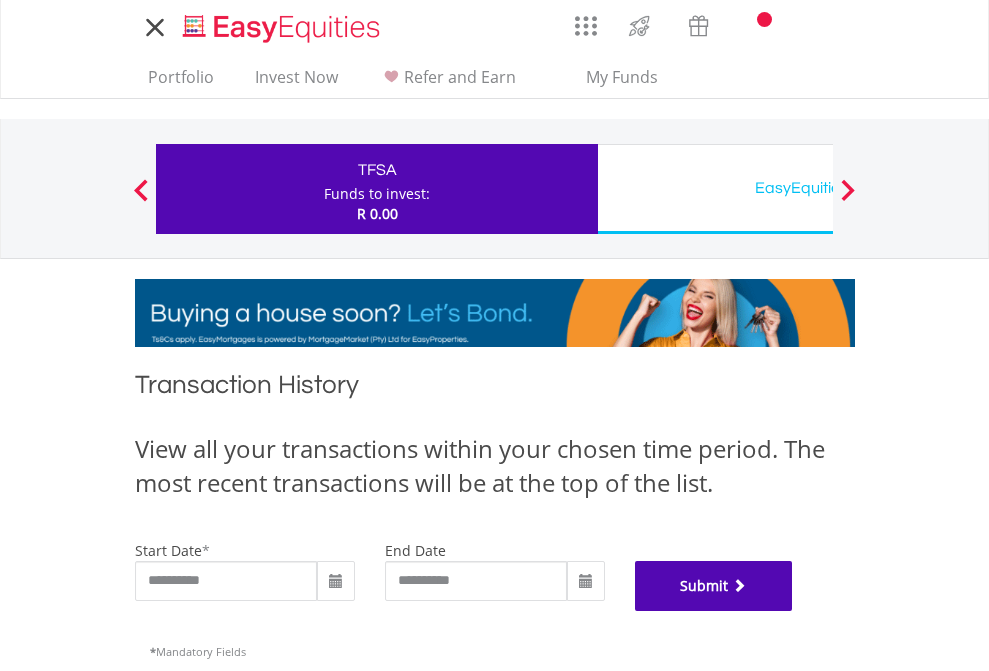 click on "Submit" at bounding box center [714, 586] 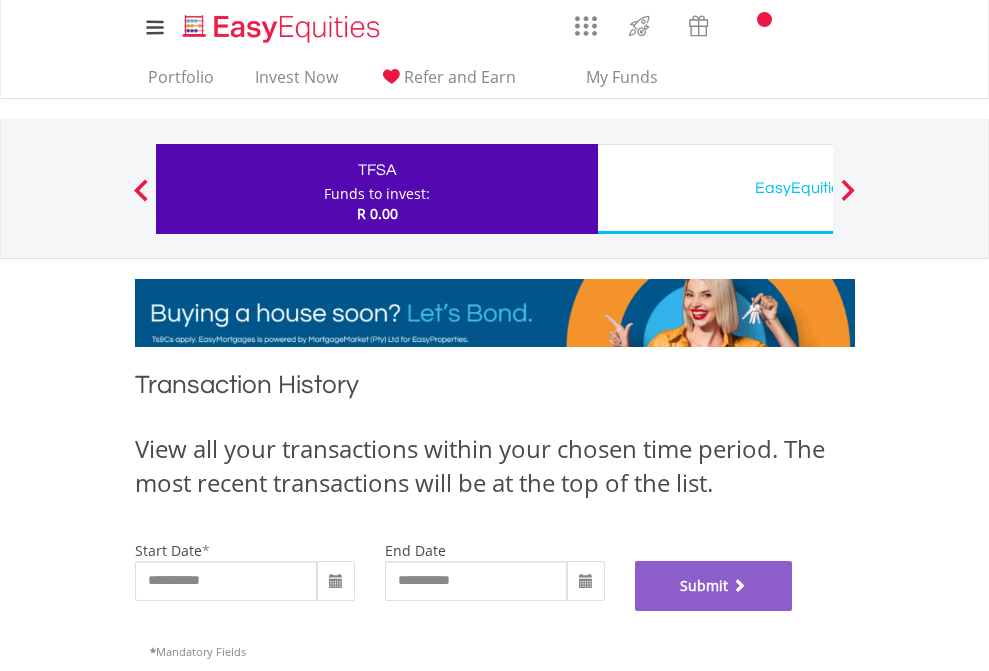 scroll, scrollTop: 811, scrollLeft: 0, axis: vertical 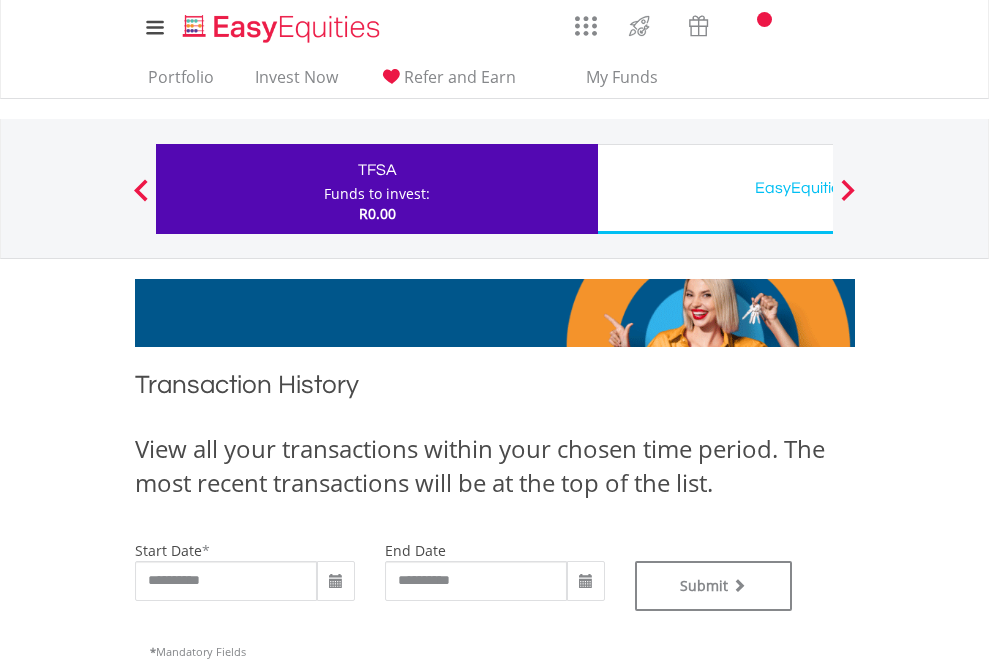 click on "EasyEquities USD" at bounding box center [818, 188] 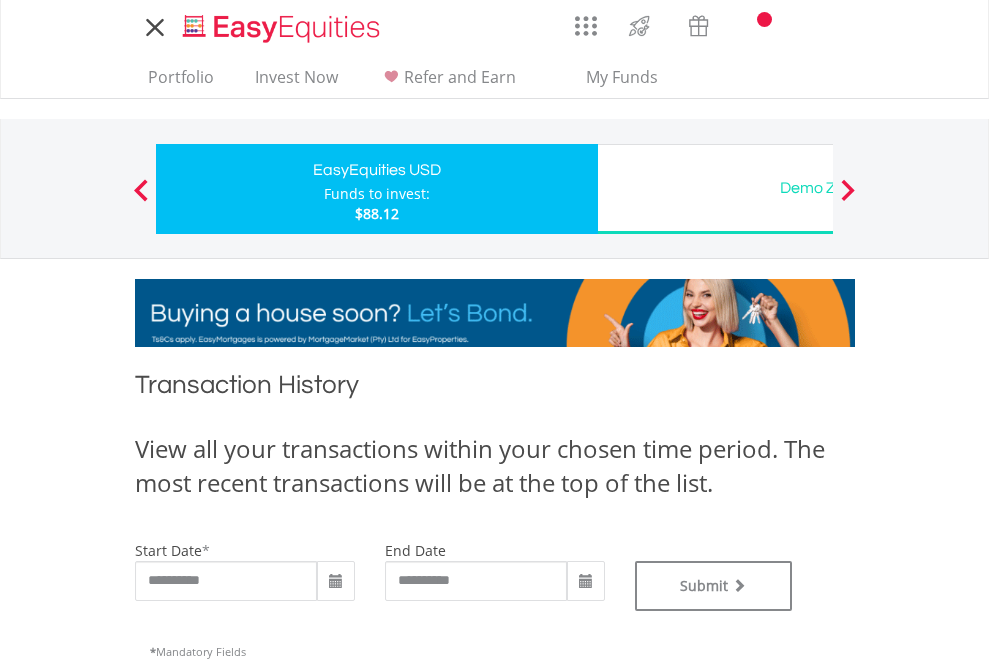 scroll, scrollTop: 0, scrollLeft: 0, axis: both 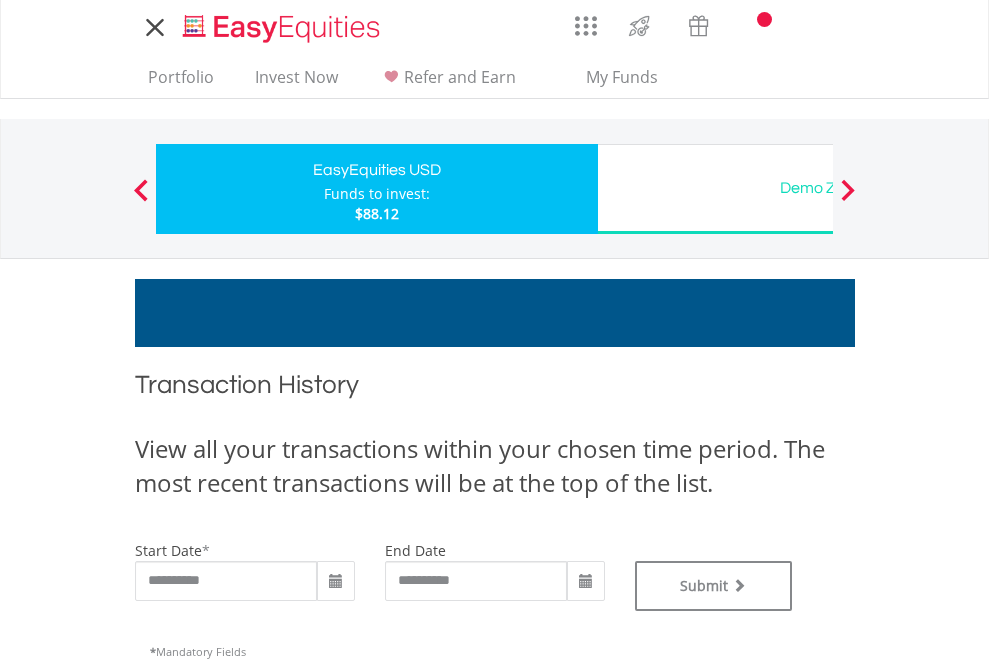 type on "**********" 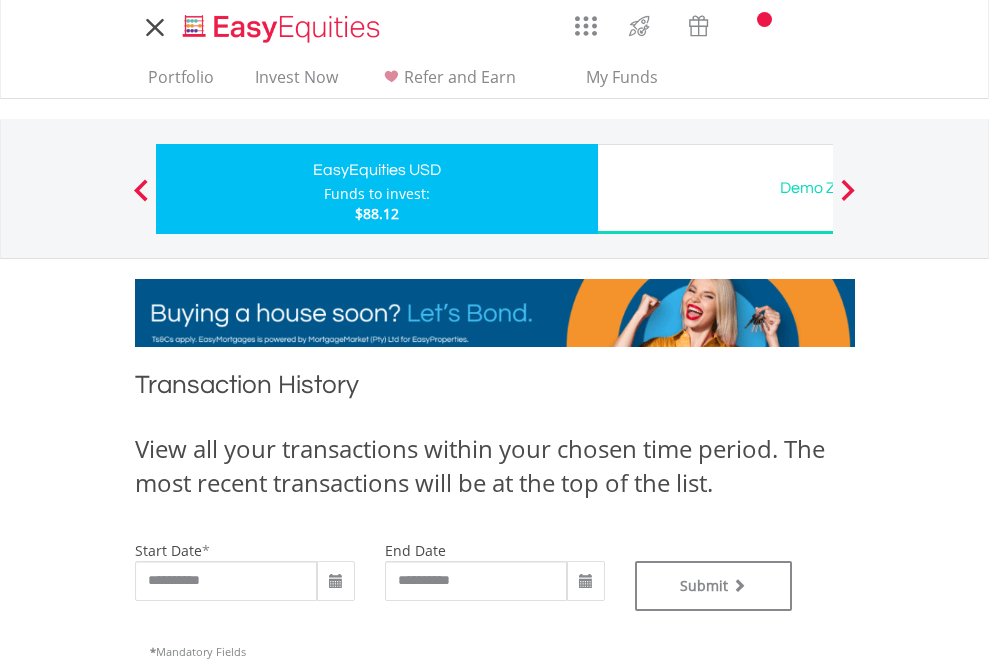 type on "**********" 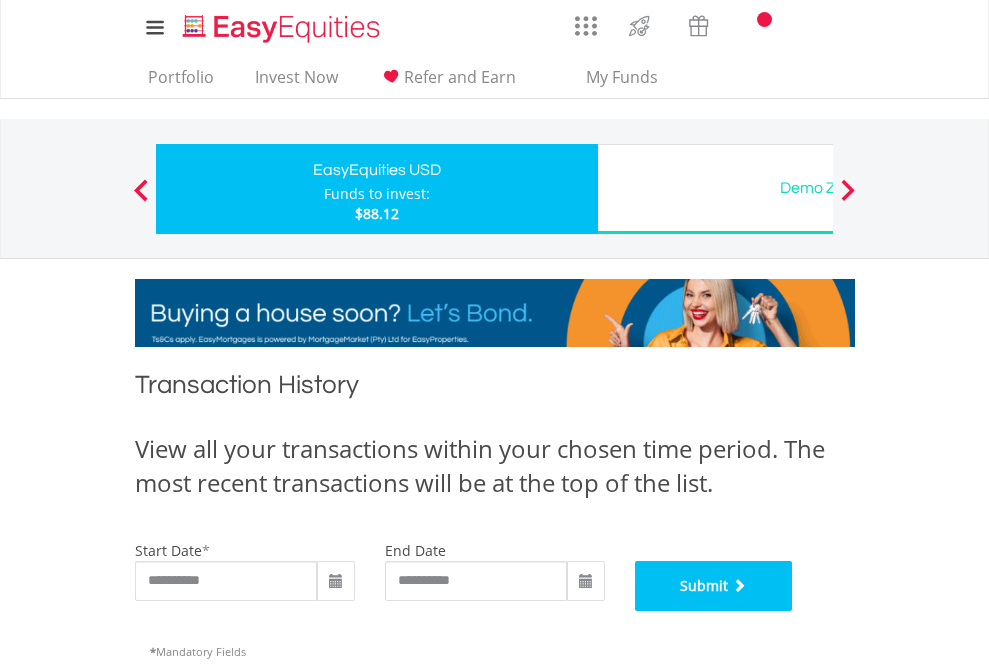 click on "Submit" at bounding box center [714, 586] 